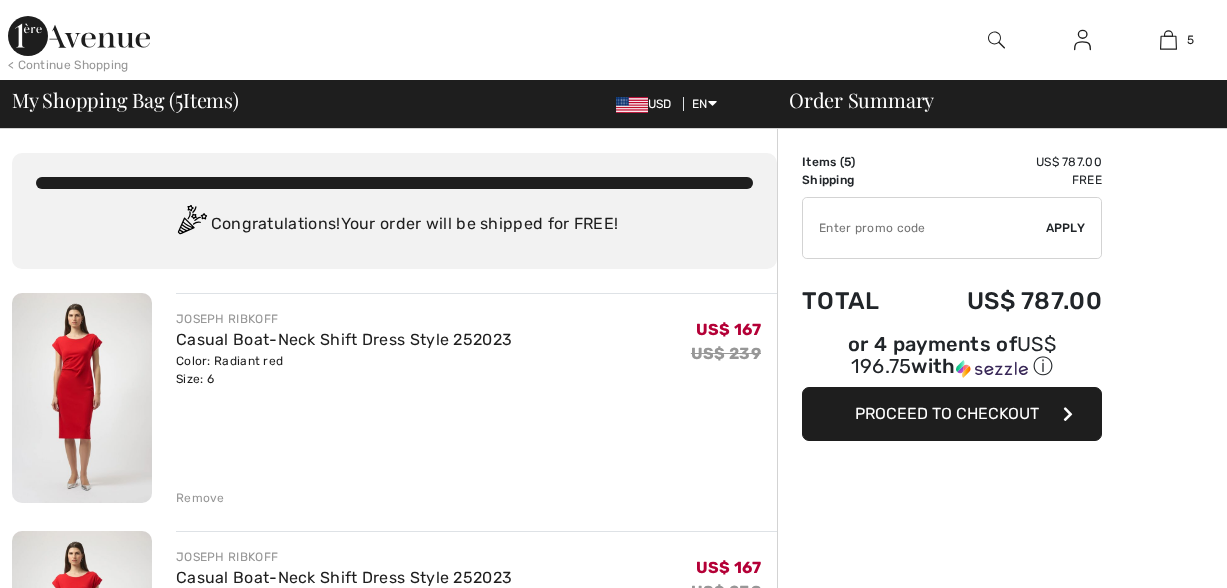 scroll, scrollTop: 0, scrollLeft: 0, axis: both 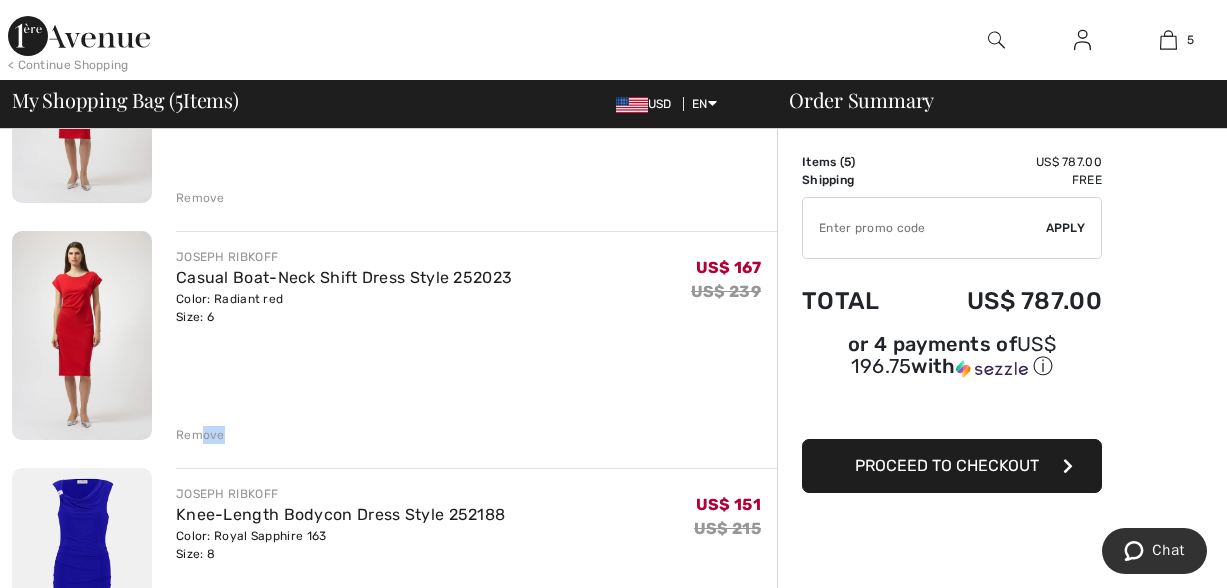drag, startPoint x: 200, startPoint y: 441, endPoint x: 296, endPoint y: 433, distance: 96.332756 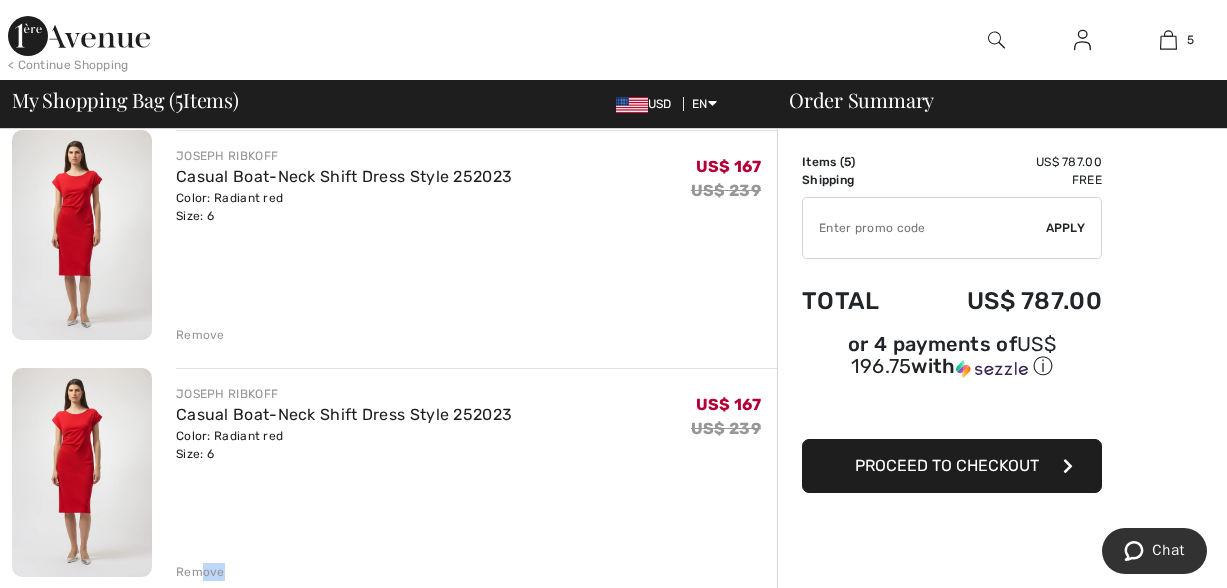 scroll, scrollTop: 200, scrollLeft: 0, axis: vertical 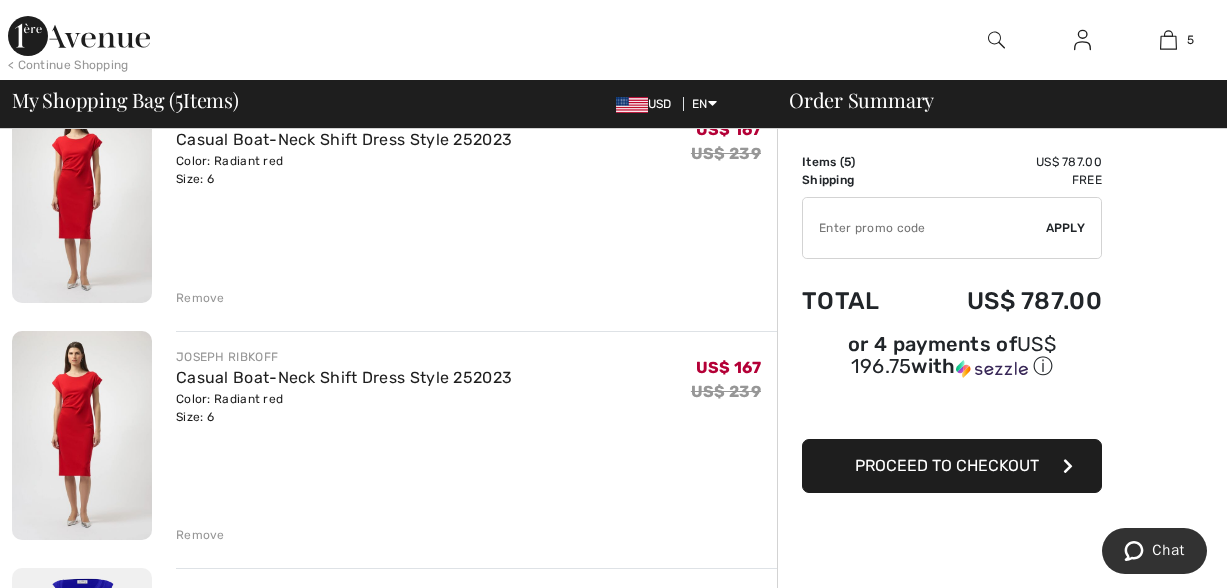 click on "Remove" at bounding box center (200, 535) 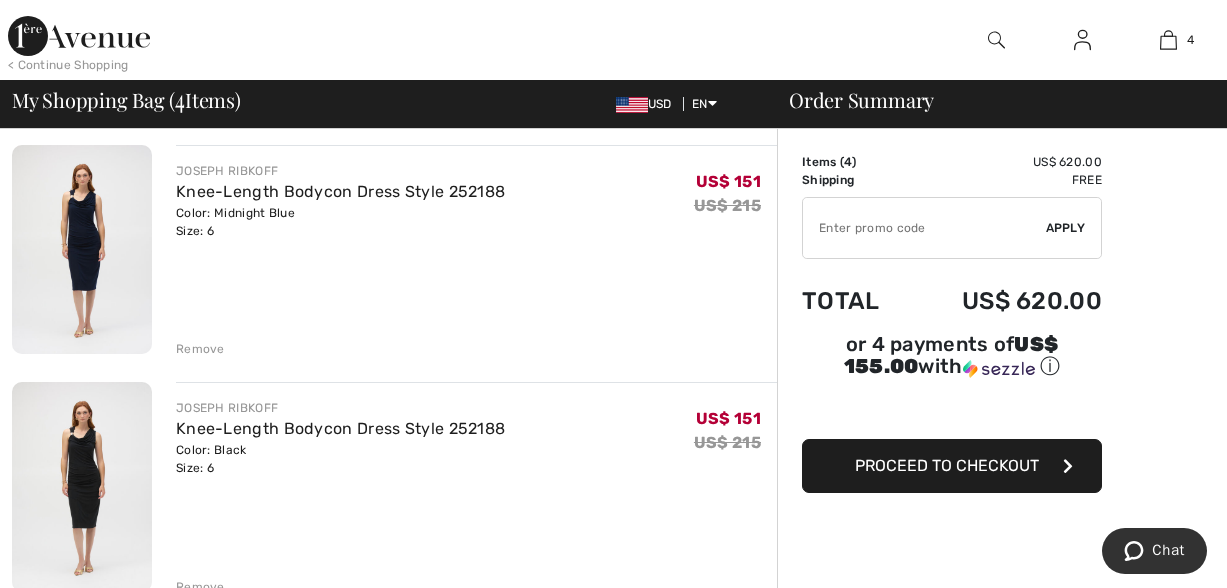 scroll, scrollTop: 600, scrollLeft: 0, axis: vertical 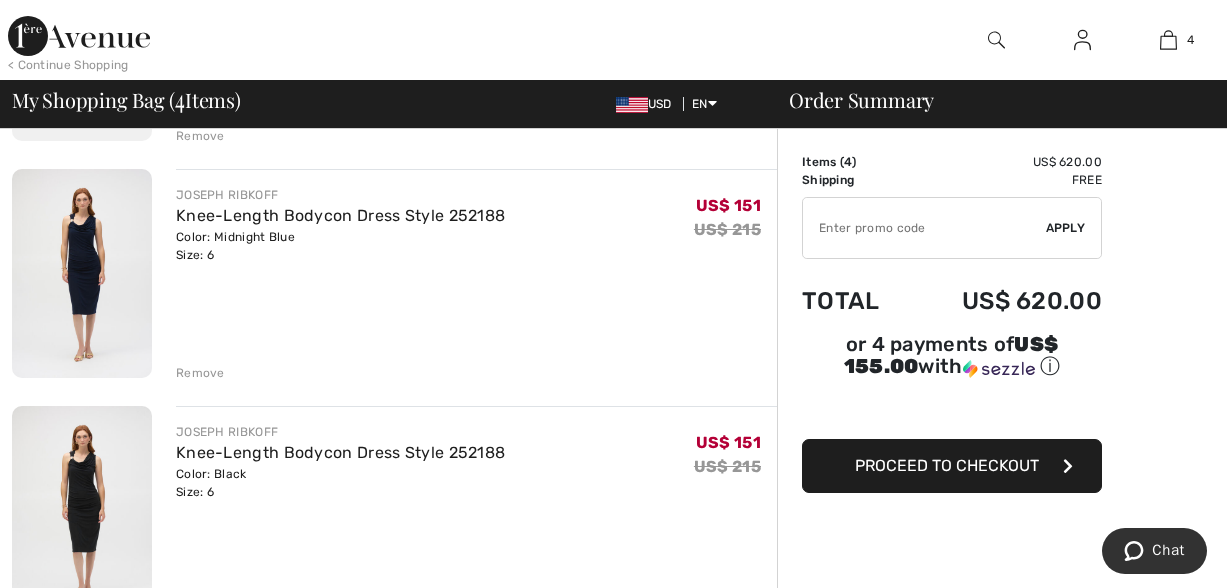 click on "Remove" at bounding box center [200, 373] 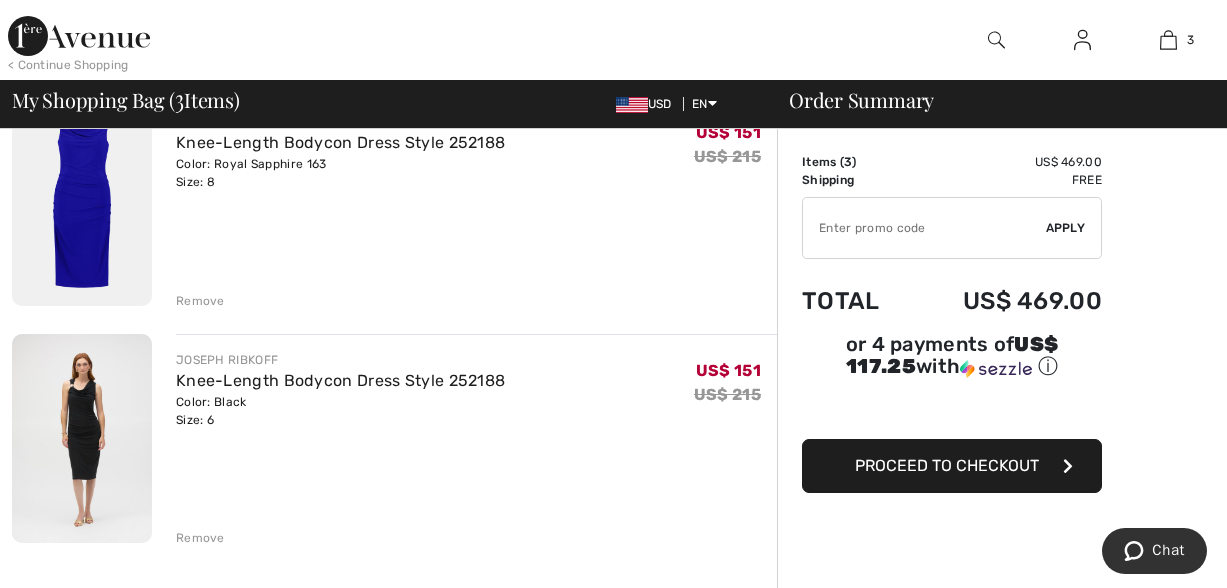 scroll, scrollTop: 300, scrollLeft: 0, axis: vertical 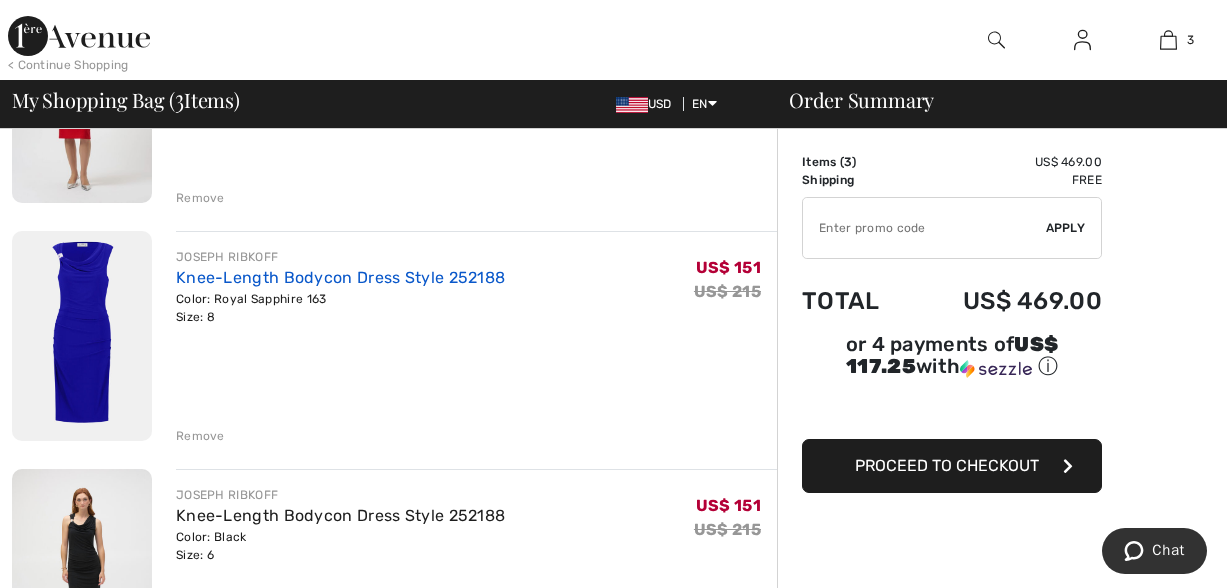 click on "Knee-Length Bodycon Dress Style 252188" at bounding box center (340, 277) 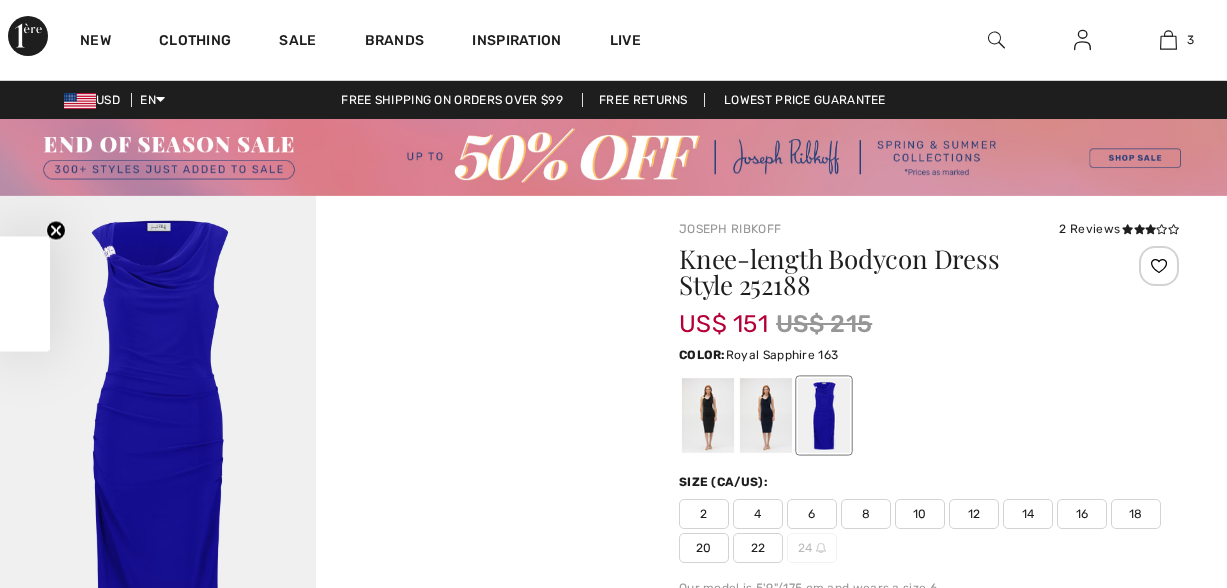 scroll, scrollTop: 0, scrollLeft: 0, axis: both 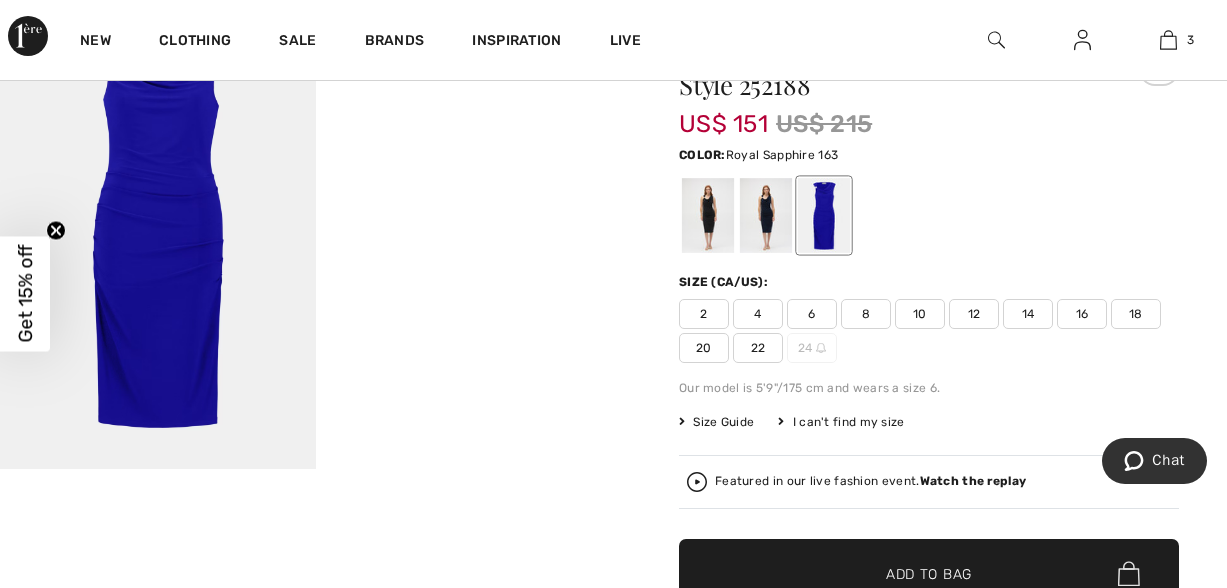 click on "6" at bounding box center [812, 314] 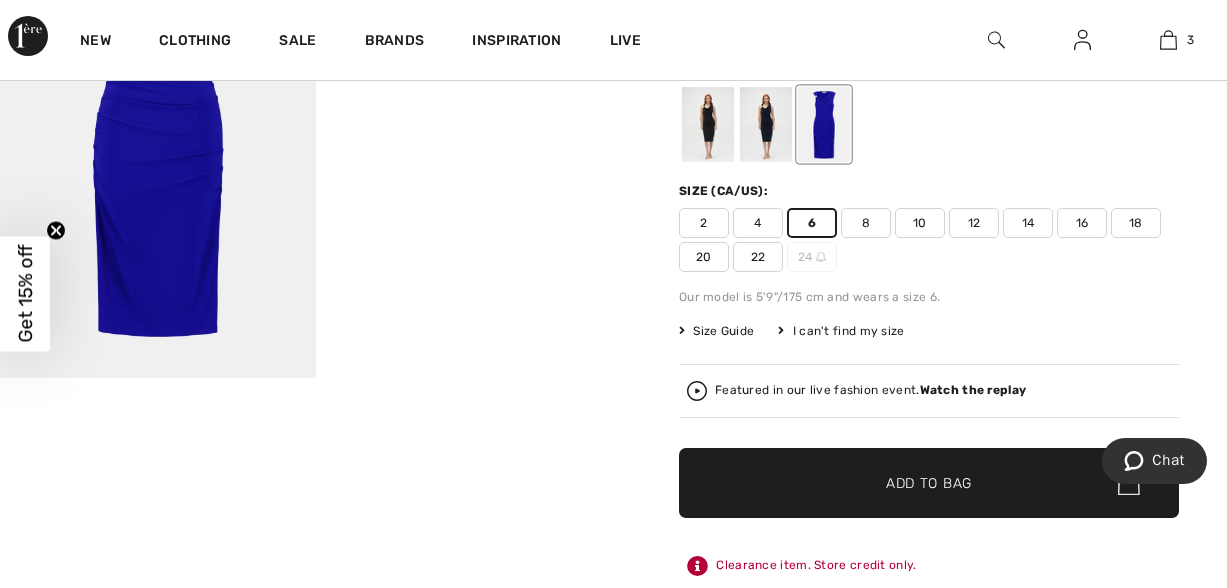 scroll, scrollTop: 300, scrollLeft: 0, axis: vertical 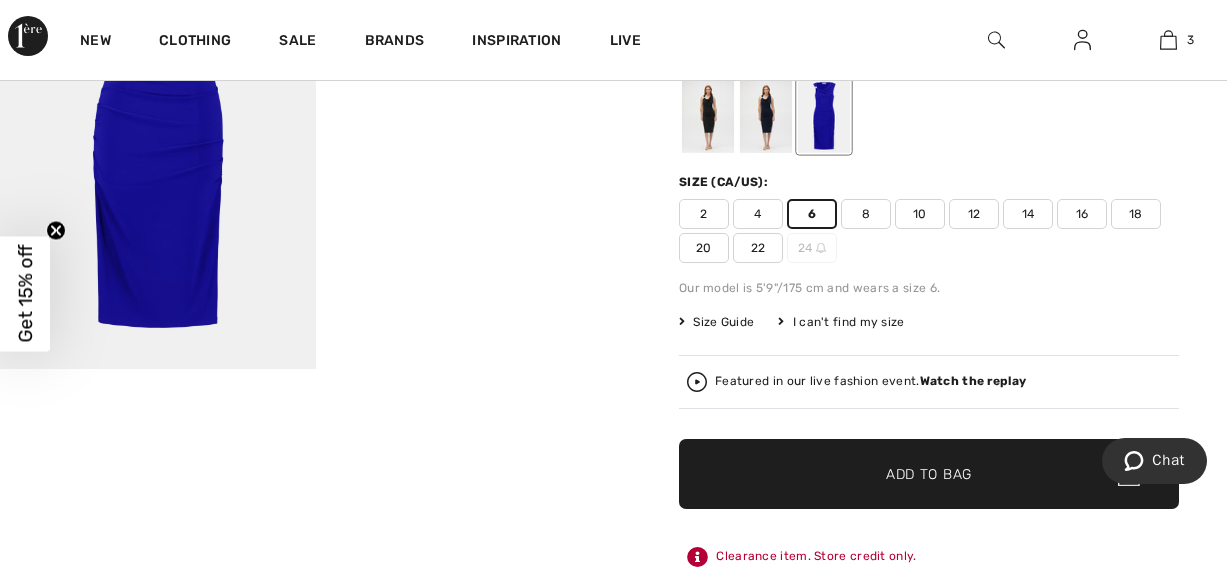 click on "Add to Bag" at bounding box center (929, 473) 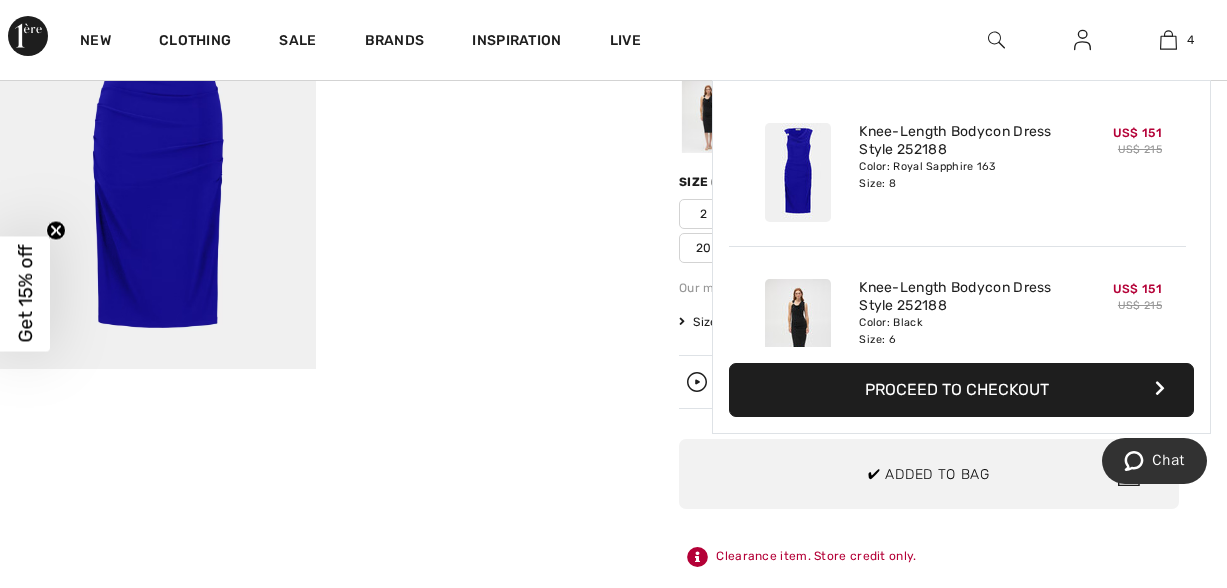 scroll, scrollTop: 294, scrollLeft: 0, axis: vertical 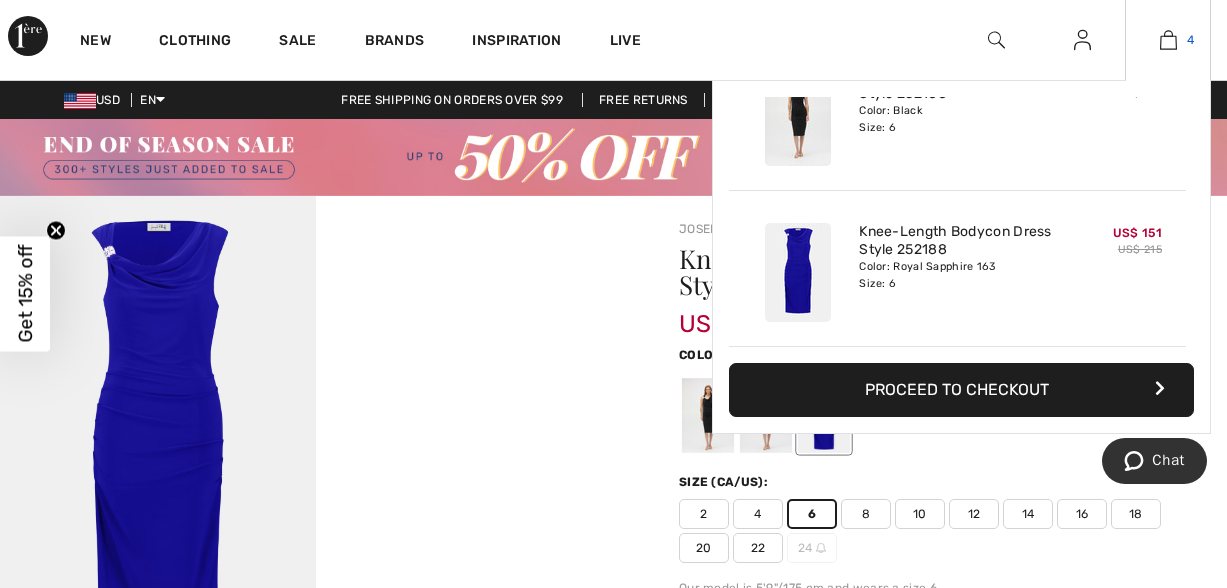 click at bounding box center (1168, 40) 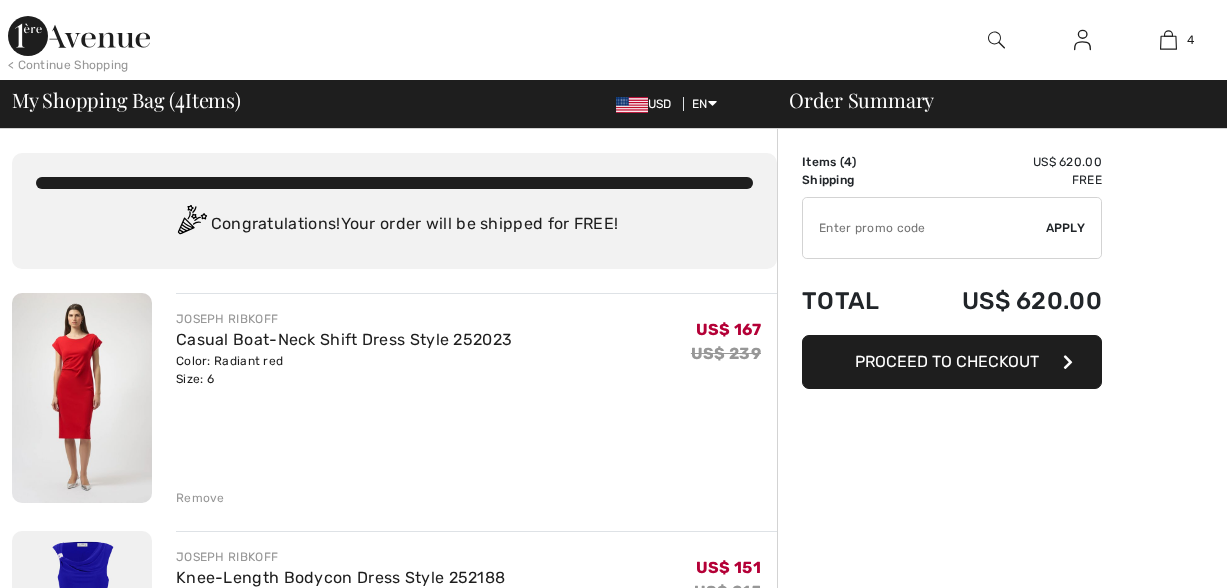 scroll, scrollTop: 0, scrollLeft: 0, axis: both 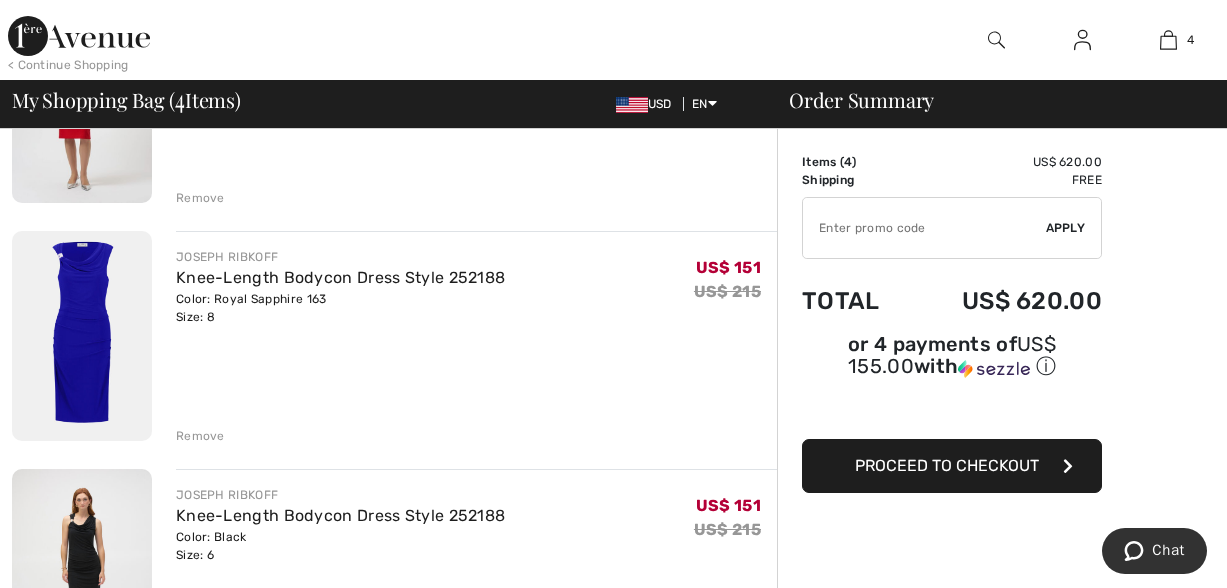 click on "Remove" at bounding box center [200, 436] 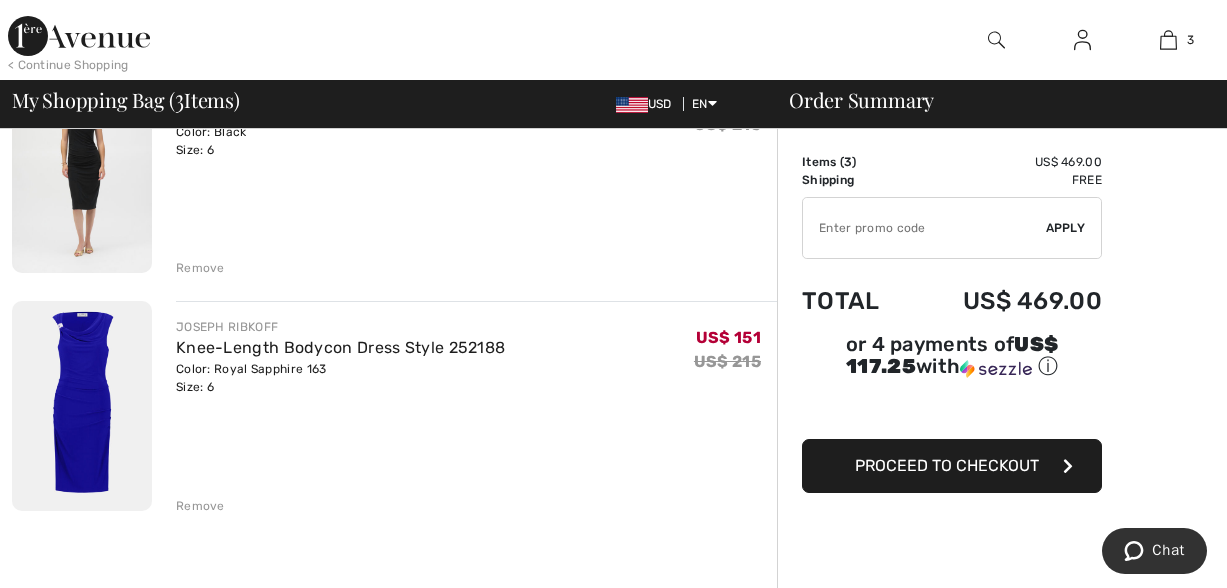 scroll, scrollTop: 500, scrollLeft: 0, axis: vertical 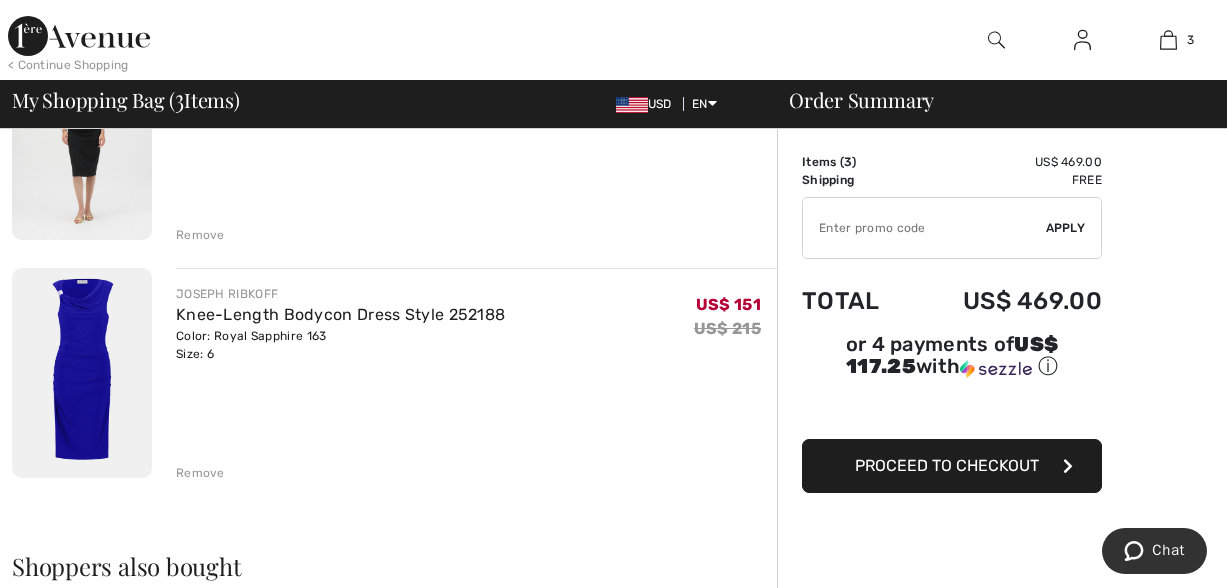click on "Remove" at bounding box center (200, 473) 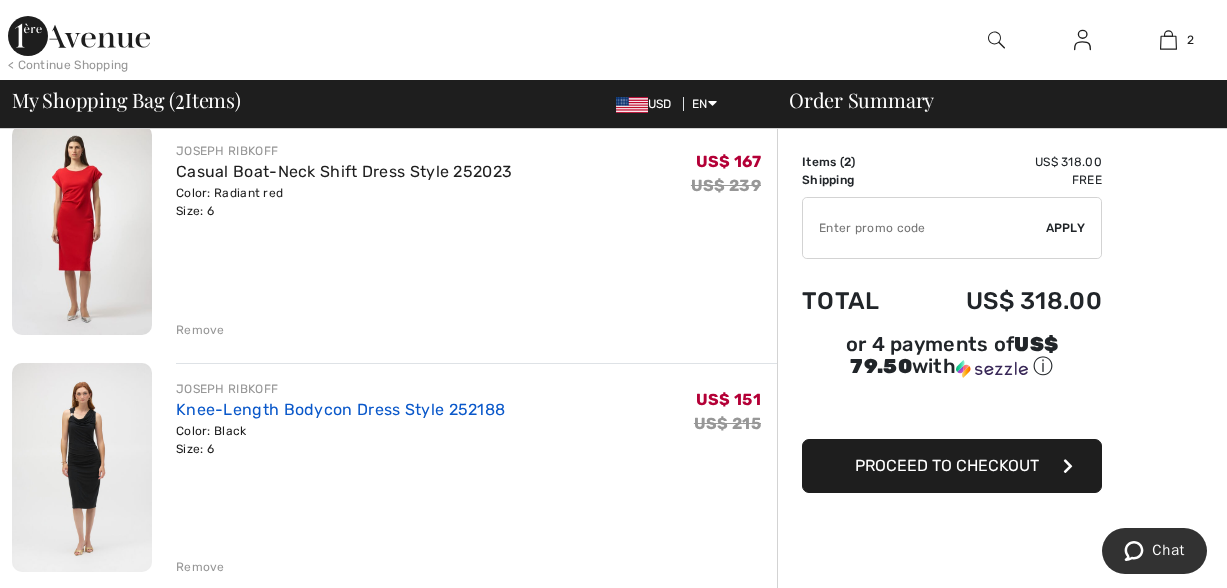scroll, scrollTop: 200, scrollLeft: 0, axis: vertical 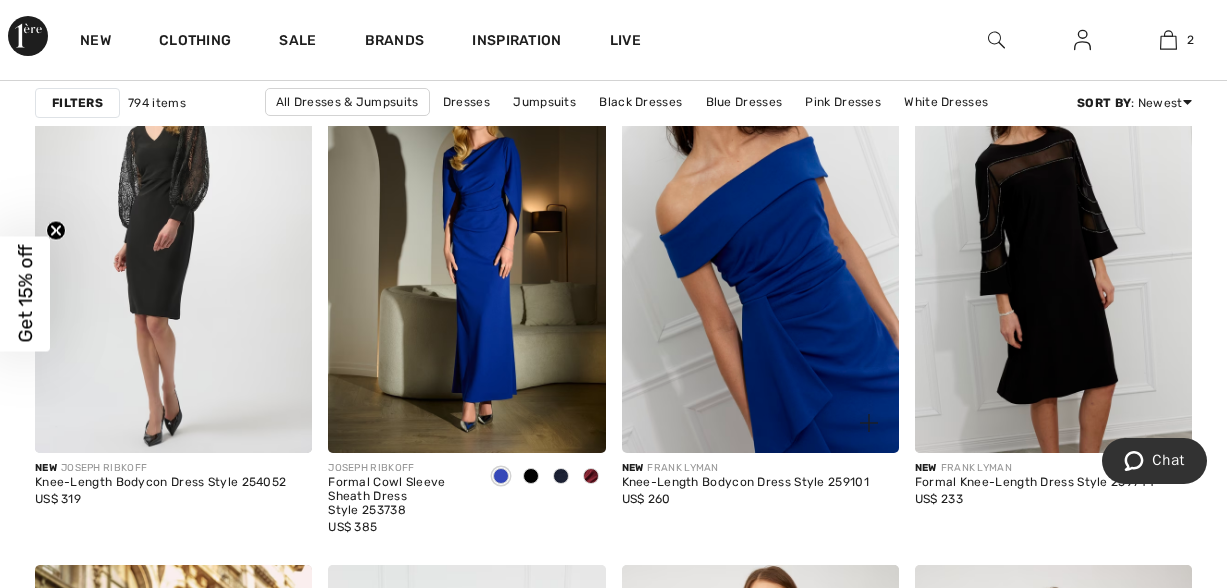 click at bounding box center (760, 245) 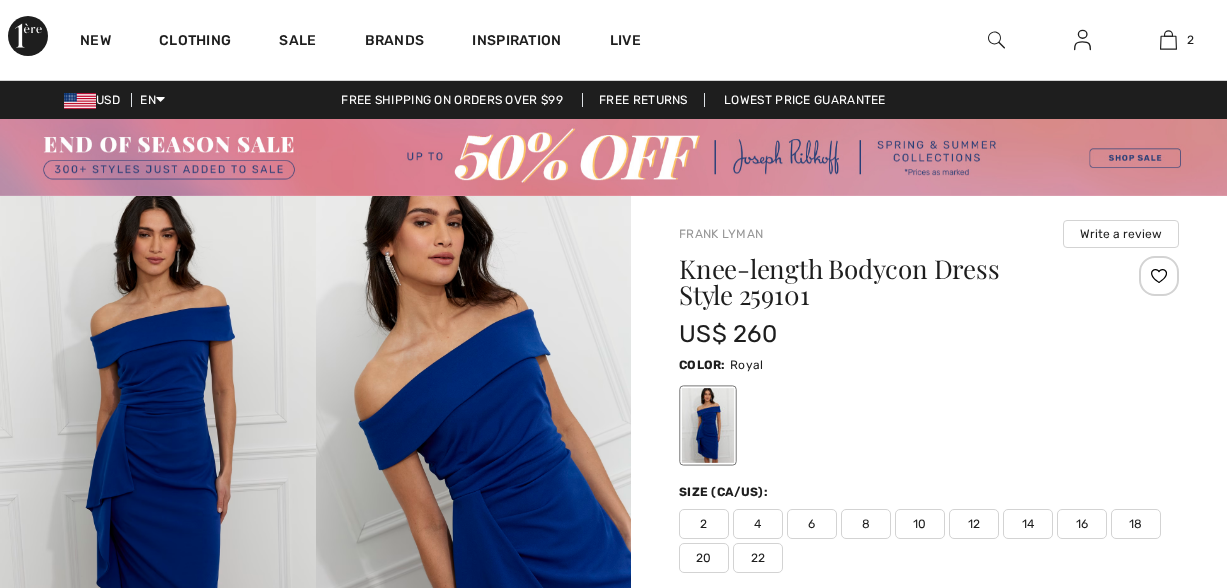 scroll, scrollTop: 0, scrollLeft: 0, axis: both 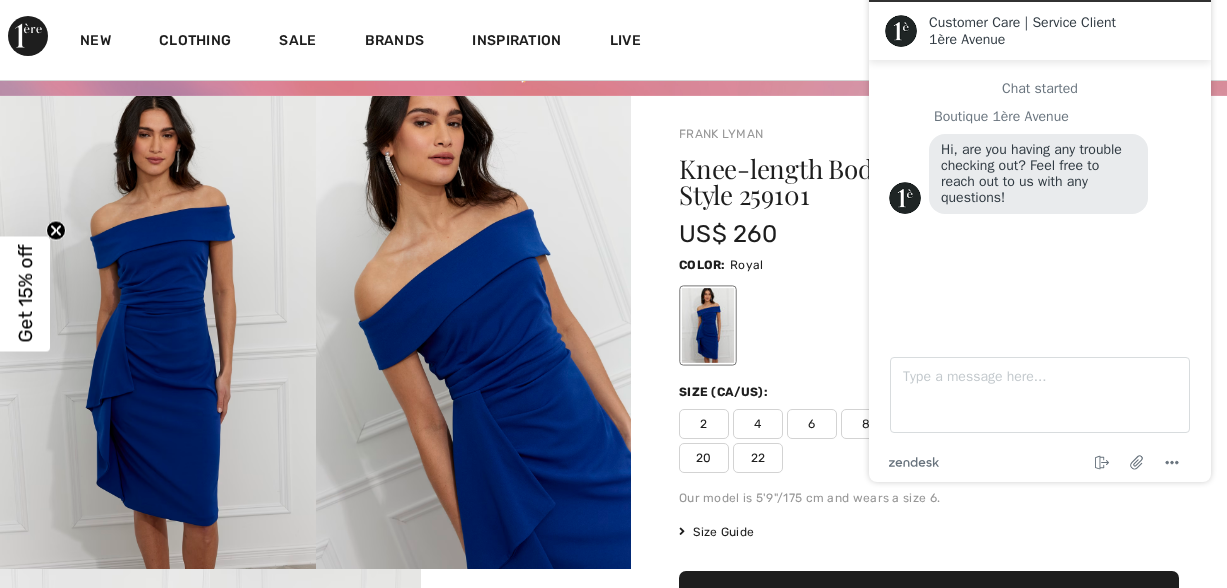 click at bounding box center [929, 325] 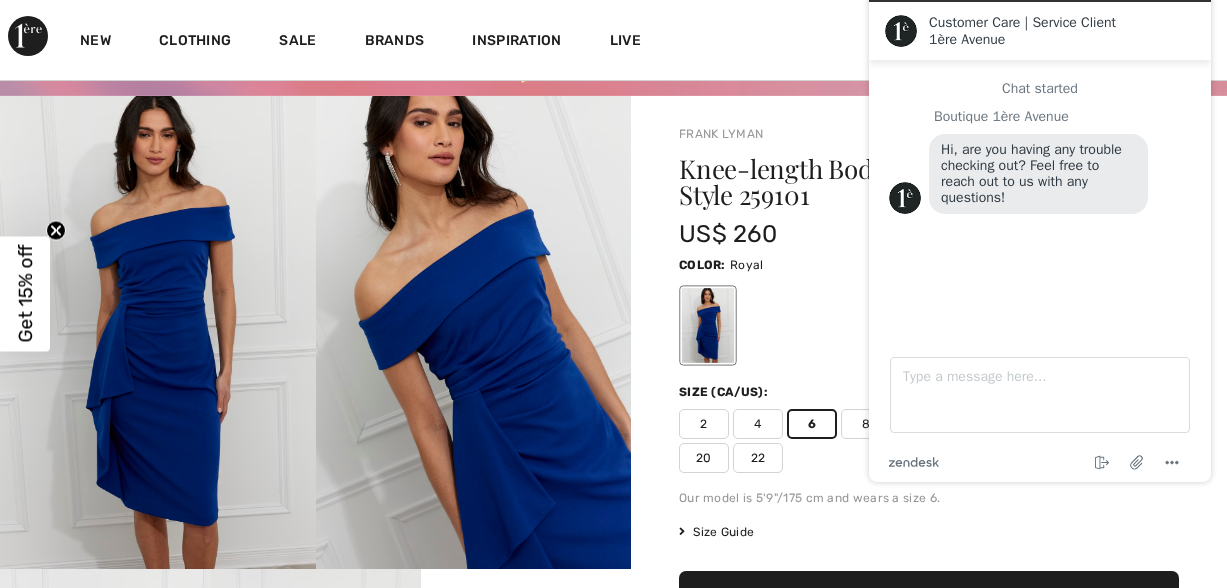 click on "New
Clothing
Sale
Brands
Inspiration
Live
2
Added to Bag
Joseph Ribkoff Casual Boat-neck Shift Dress Style 252023
US$ 167
US$ 239
Color: Radiant red Size: 6
Casual Boat-Neck Shift Dress Style 252023 Color: Radiant red Size: 6
US$ 167
US$ 239
Added to Bag
Joseph Ribkoff Knee-length Bodycon Dress Style 252188
US$ 151
US$ 215
Color: Black Size: 6
Knee-Length Bodycon Dress Style 252188 Color: Black Size: 6
US$ 151
US$ 215
Proceed to Checkout" at bounding box center (613, 40) 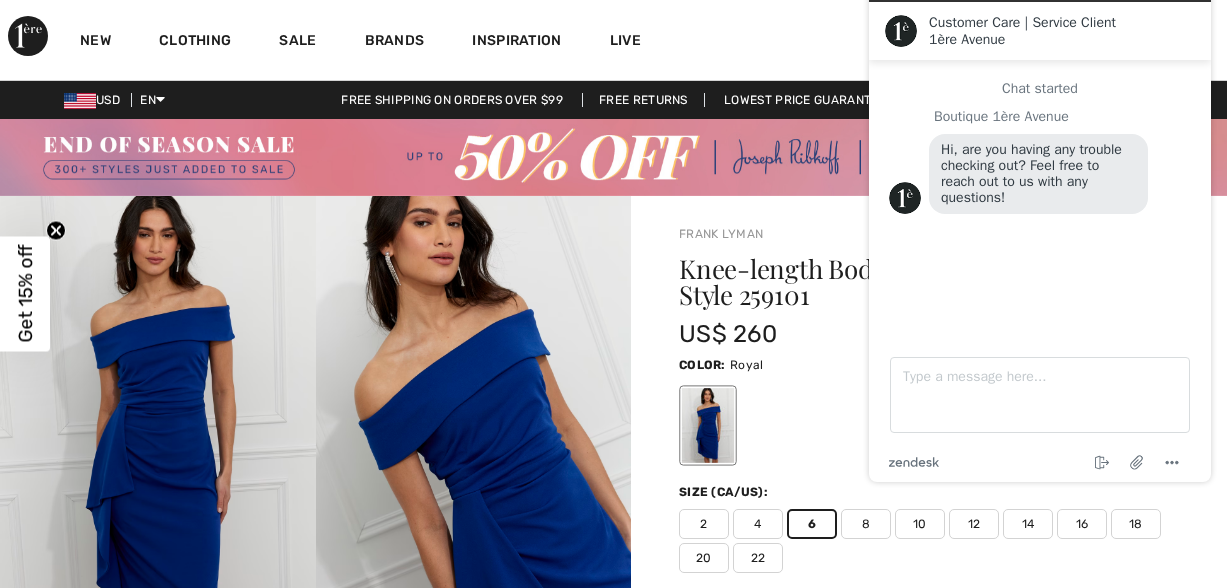 click on "New
Clothing
Sale
Brands
Inspiration
Live
2
Added to Bag
Joseph Ribkoff Casual Boat-neck Shift Dress Style 252023
US$ 167
US$ 239
Color: Radiant red Size: 6
Casual Boat-Neck Shift Dress Style 252023 Color: Radiant red Size: 6
US$ 167
US$ 239
Added to Bag
Joseph Ribkoff Knee-length Bodycon Dress Style 252188
US$ 151
US$ 215
Color: Black Size: 6
Knee-Length Bodycon Dress Style 252188 Color: Black Size: 6
US$ 151
US$ 215
Proceed to Checkout" at bounding box center (613, 40) 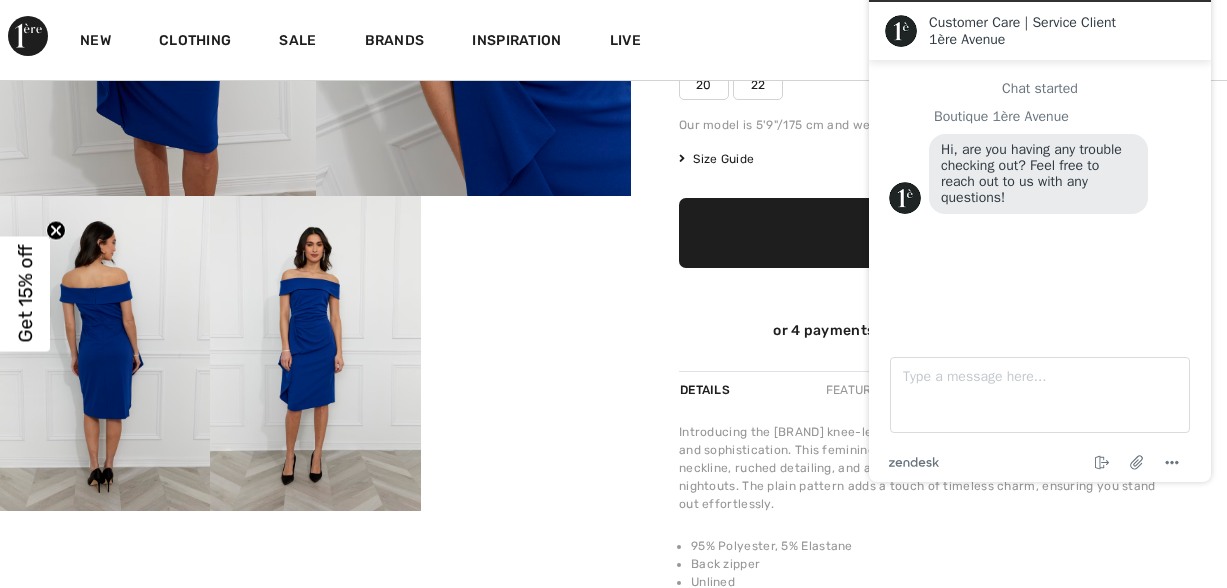 scroll, scrollTop: 500, scrollLeft: 0, axis: vertical 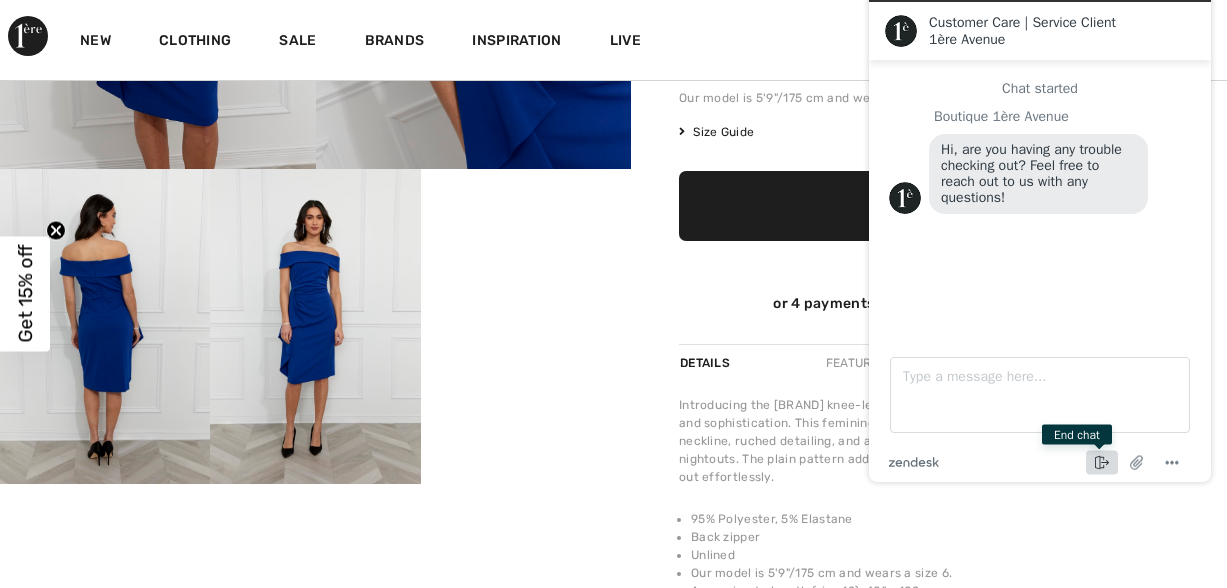 click 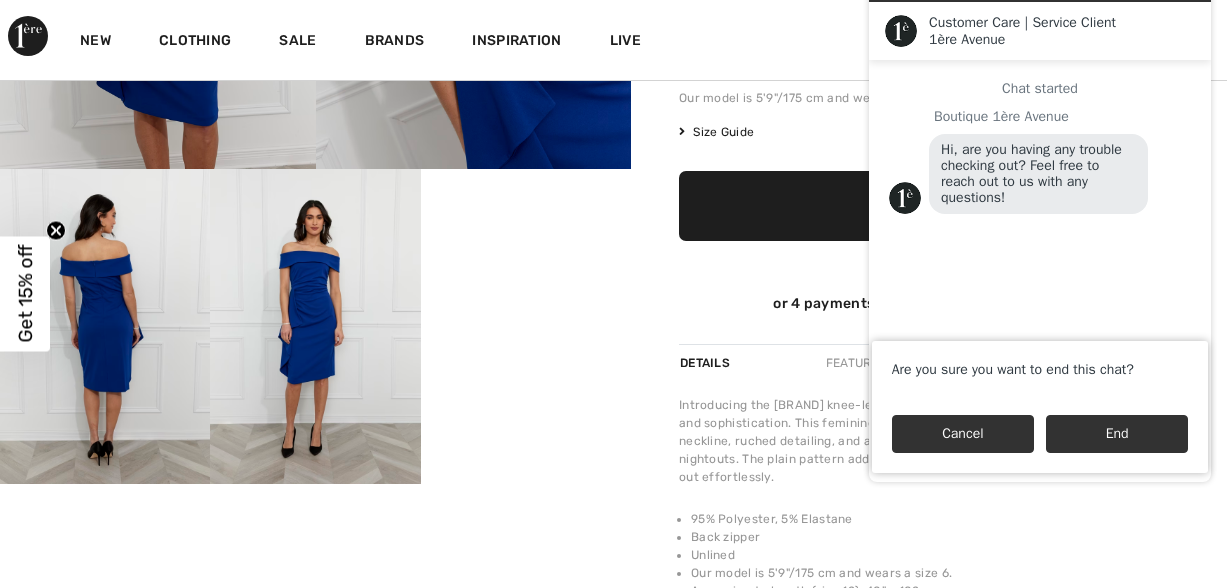 click on "Cancel" at bounding box center [963, 434] 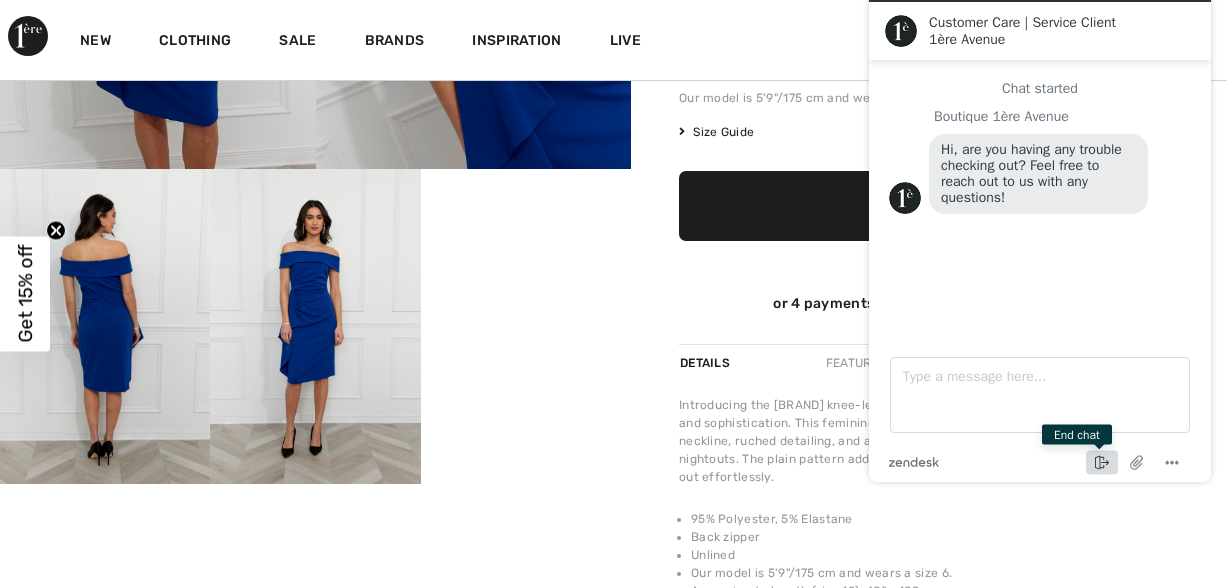 click 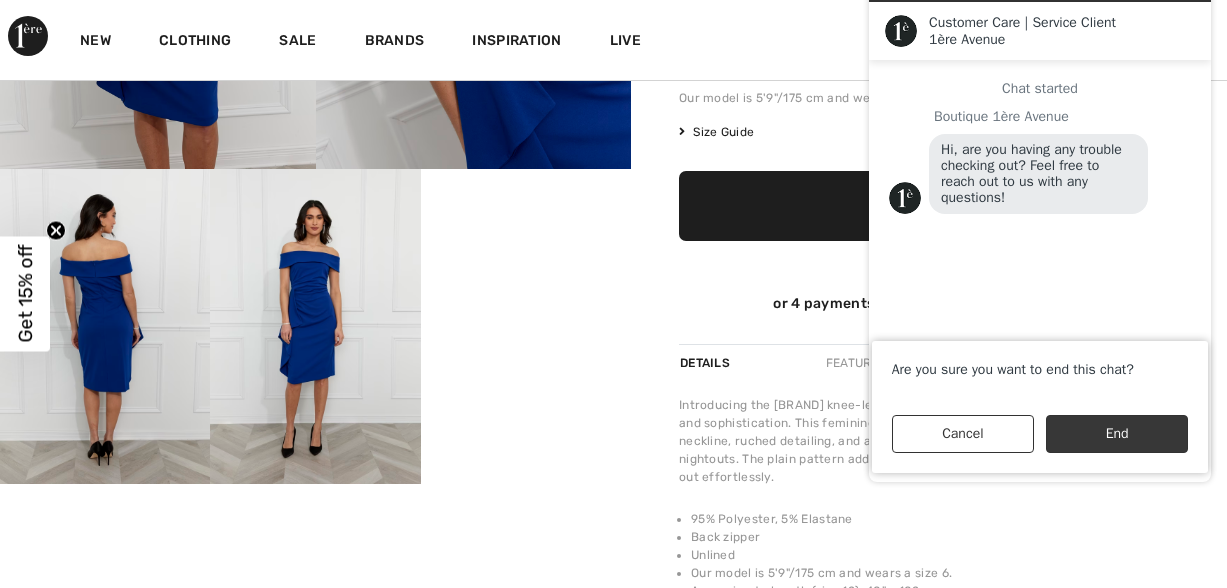 click on "End" at bounding box center [1117, 434] 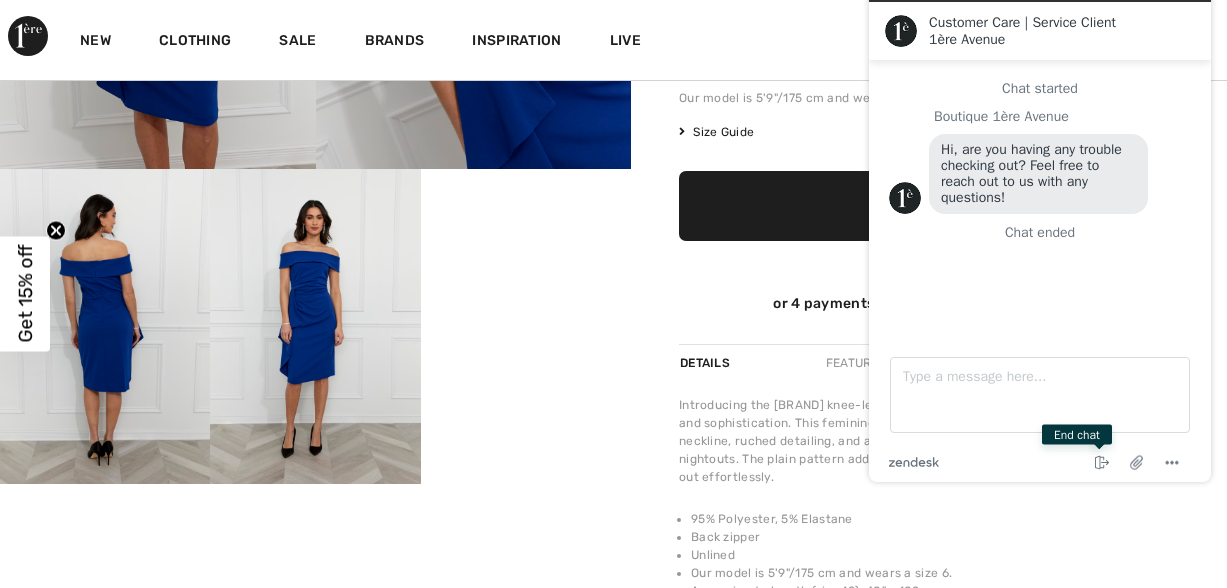 click on "New
Clothing
Sale
Brands
Inspiration
Live
2
Added to Bag
Joseph Ribkoff Casual Boat-neck Shift Dress Style 252023
US$ 167
US$ 239
Color: Radiant red Size: 6
Casual Boat-Neck Shift Dress Style 252023 Color: Radiant red Size: 6
US$ 167
US$ 239
Added to Bag
Joseph Ribkoff Knee-length Bodycon Dress Style 252188
US$ 151
US$ 215
Color: Black Size: 6
Knee-Length Bodycon Dress Style 252188 Color: Black Size: 6
US$ 151
US$ 215
Proceed to Checkout" at bounding box center (613, 40) 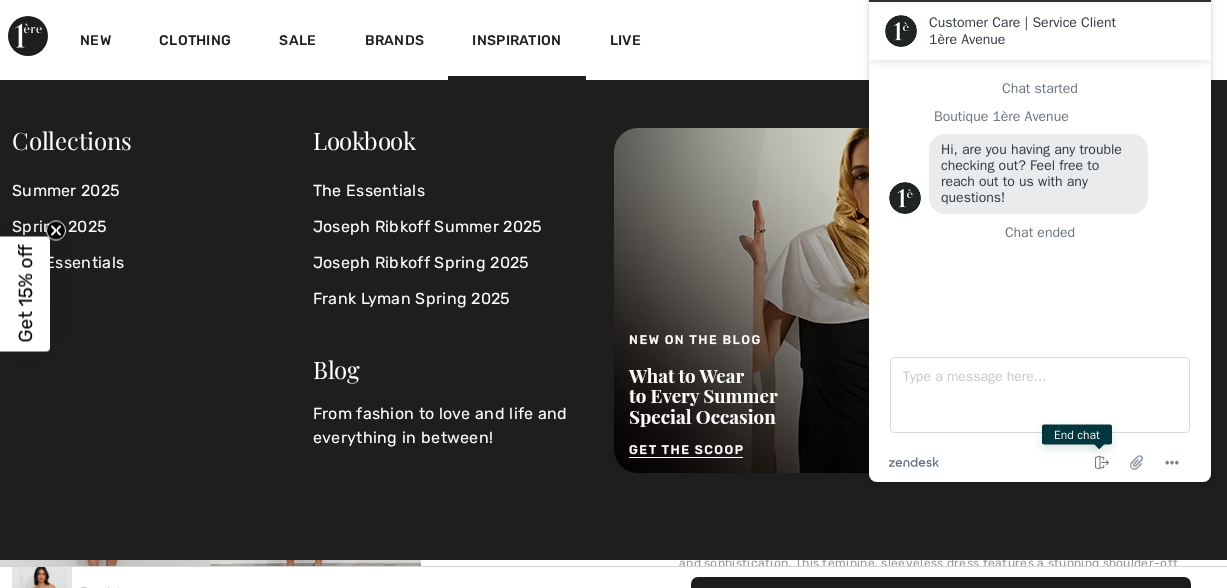 scroll, scrollTop: 300, scrollLeft: 0, axis: vertical 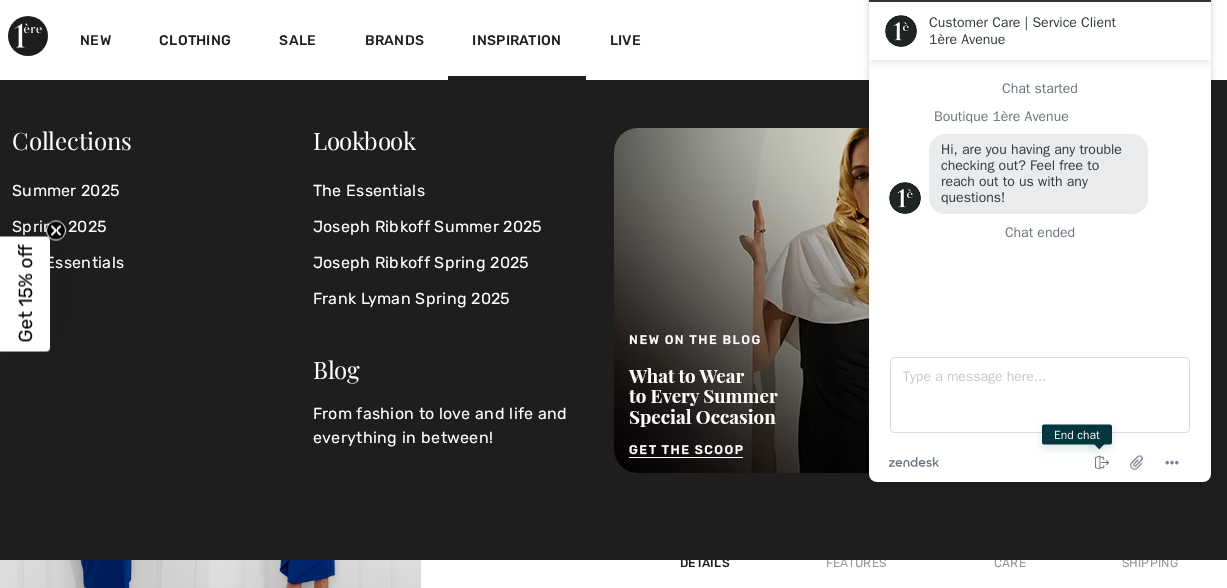 click on "Collections
Summer 2025
Spring 2025
The Essentials
Lookbook
The Essentials
Joseph Ribkoff Summer 2025
Joseph Ribkoff Spring 2025
Frank Lyman Spring 2025
Blog
From fashion to love and life and everything in between!" at bounding box center (613, 320) 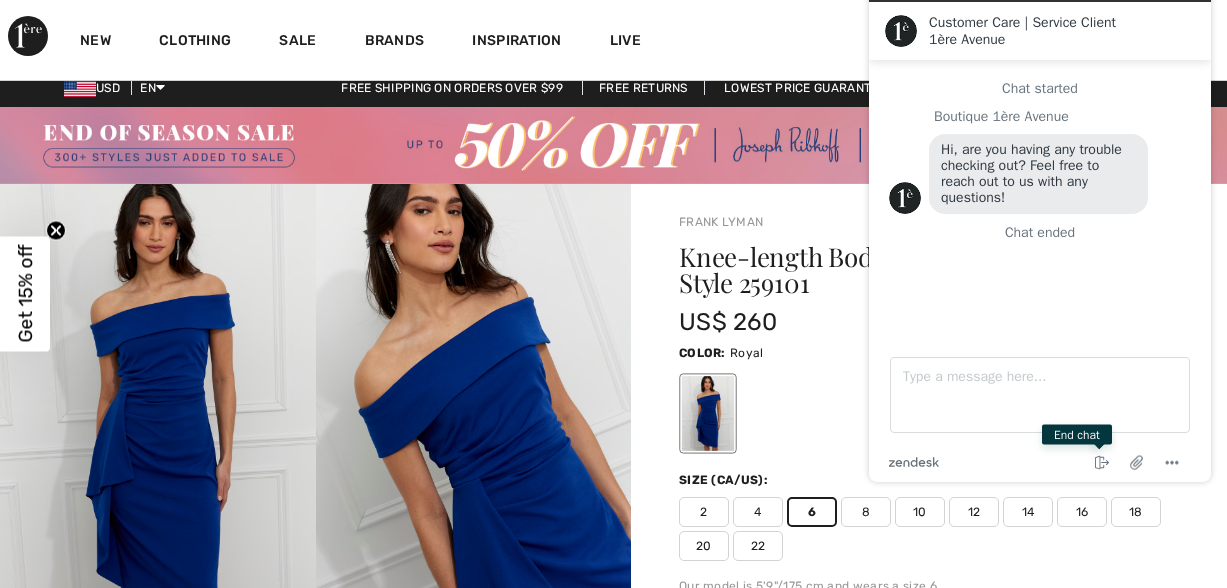 scroll, scrollTop: 0, scrollLeft: 0, axis: both 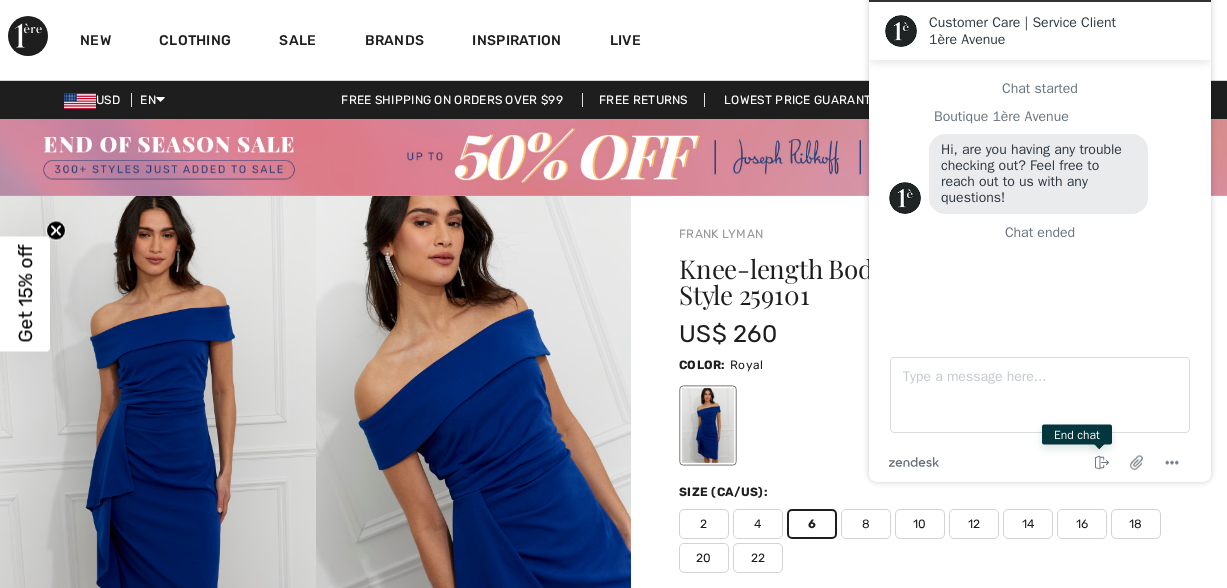 click on "6" at bounding box center [812, 524] 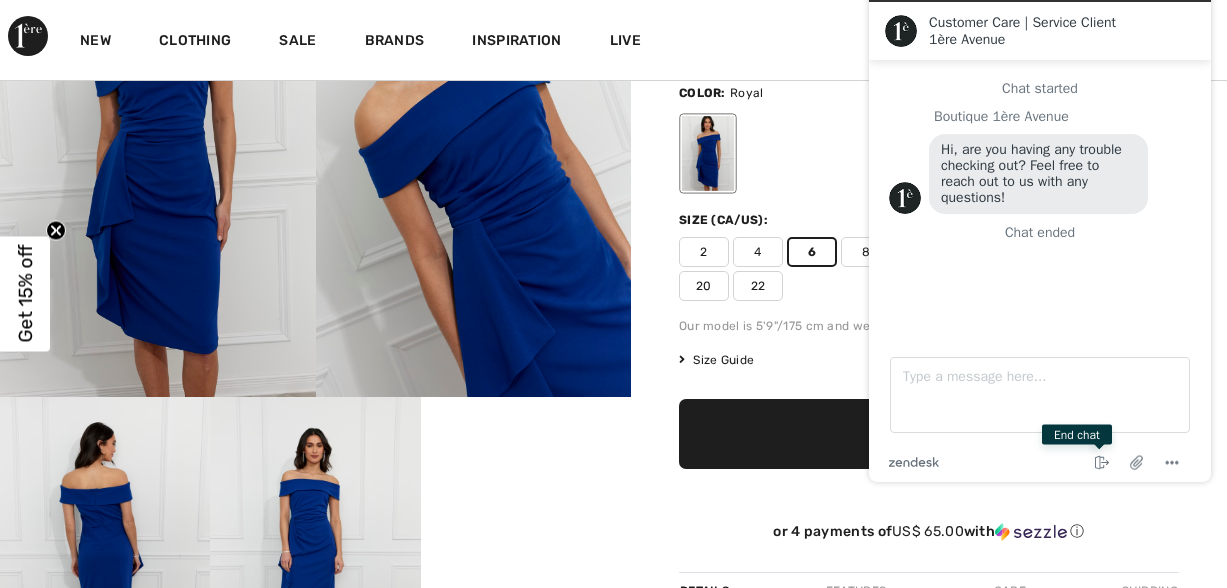 scroll, scrollTop: 300, scrollLeft: 0, axis: vertical 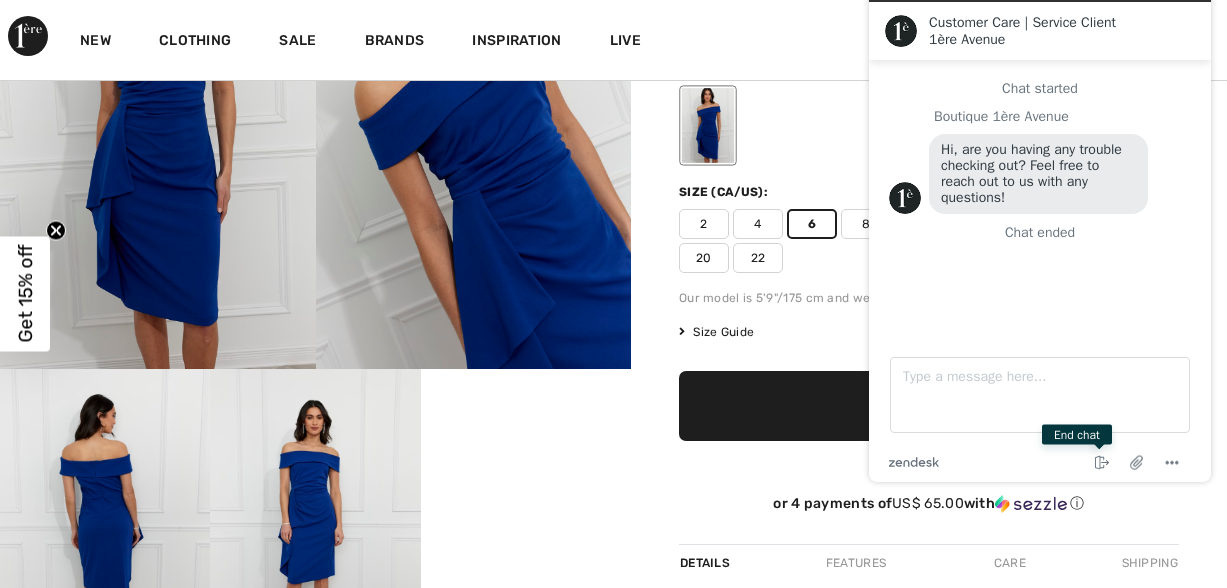 click on "✔ Added to Bag
Add to Bag" at bounding box center (929, 406) 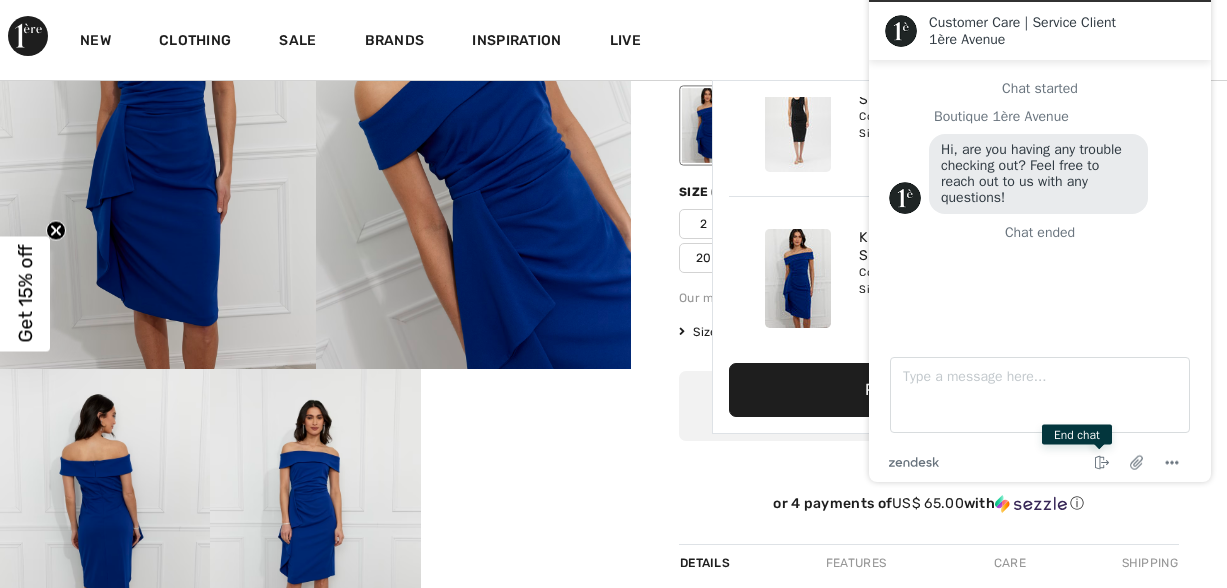 scroll, scrollTop: 218, scrollLeft: 0, axis: vertical 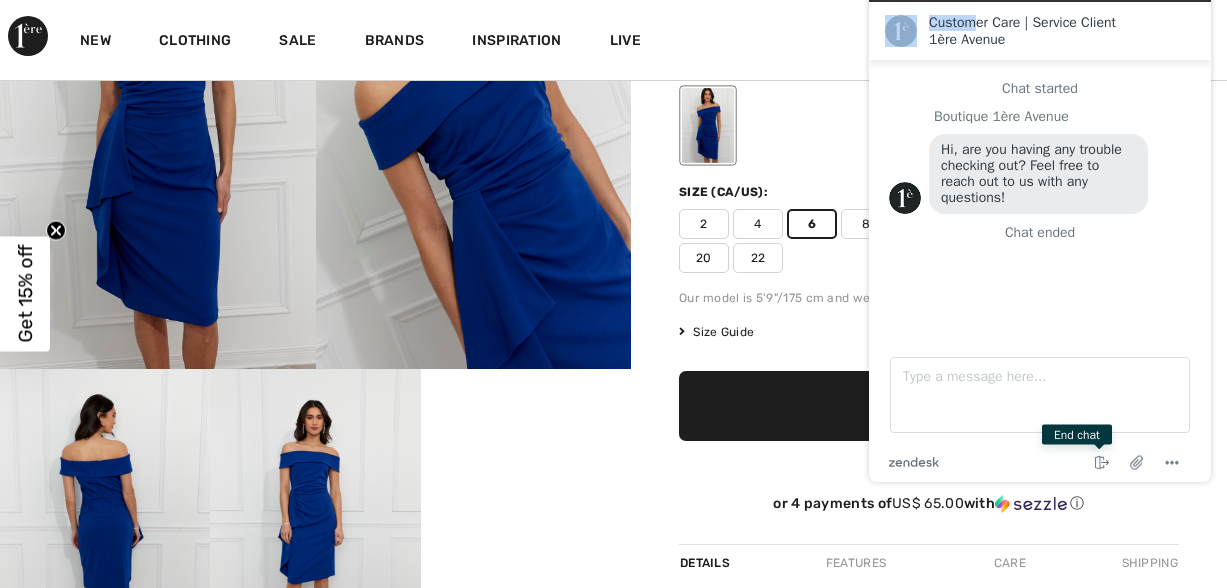 click on "Live Chat | Chat en direct Created with Sketch. Customer Care | Service Client 1ère Avenue 1ère Avenue Chat started Boutique 1ère Avenue Hi, are you having any trouble checking out? Feel free to reach out to us with any questions! Chat ended Type a message here... zendesk .cls-1{fill:#03363d;} End chat Attach file Options" 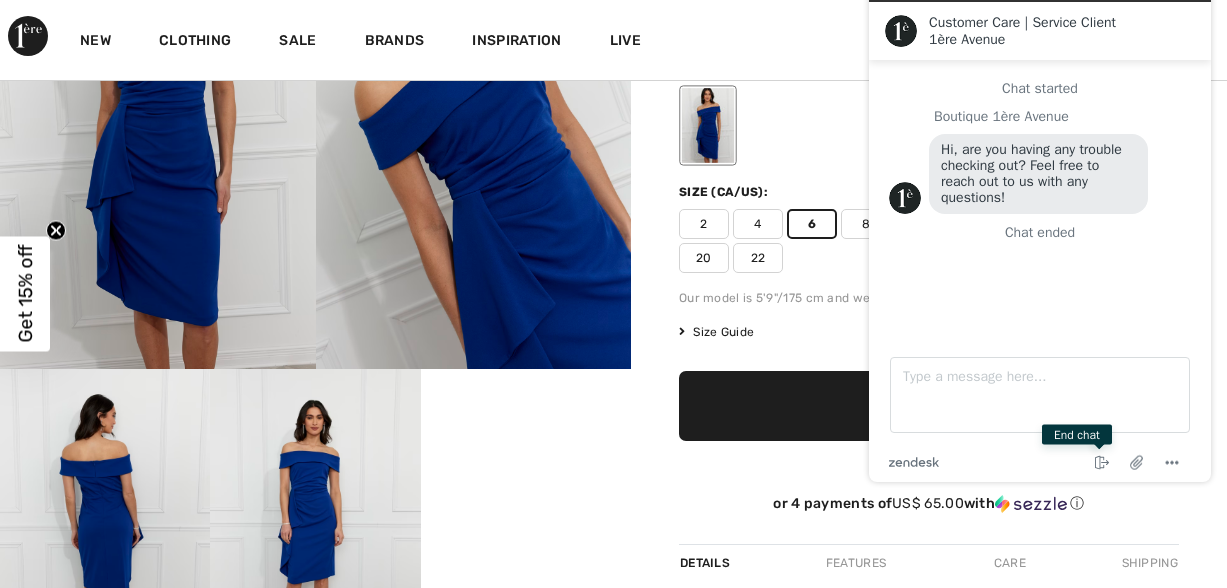drag, startPoint x: 1007, startPoint y: 34, endPoint x: 1013, endPoint y: 86, distance: 52.34501 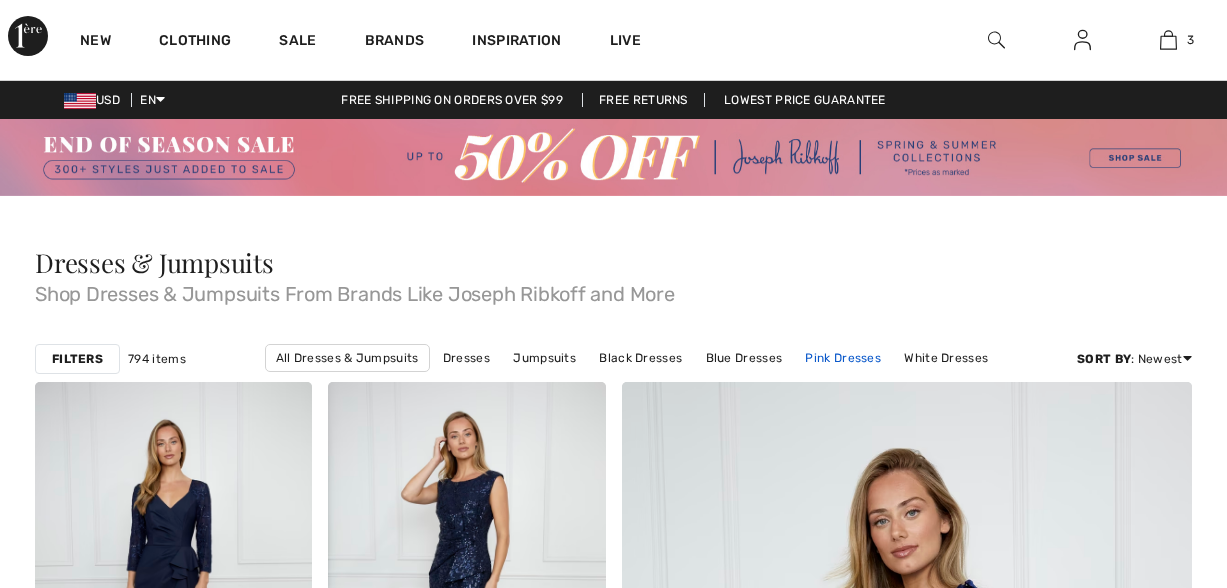scroll, scrollTop: 0, scrollLeft: 0, axis: both 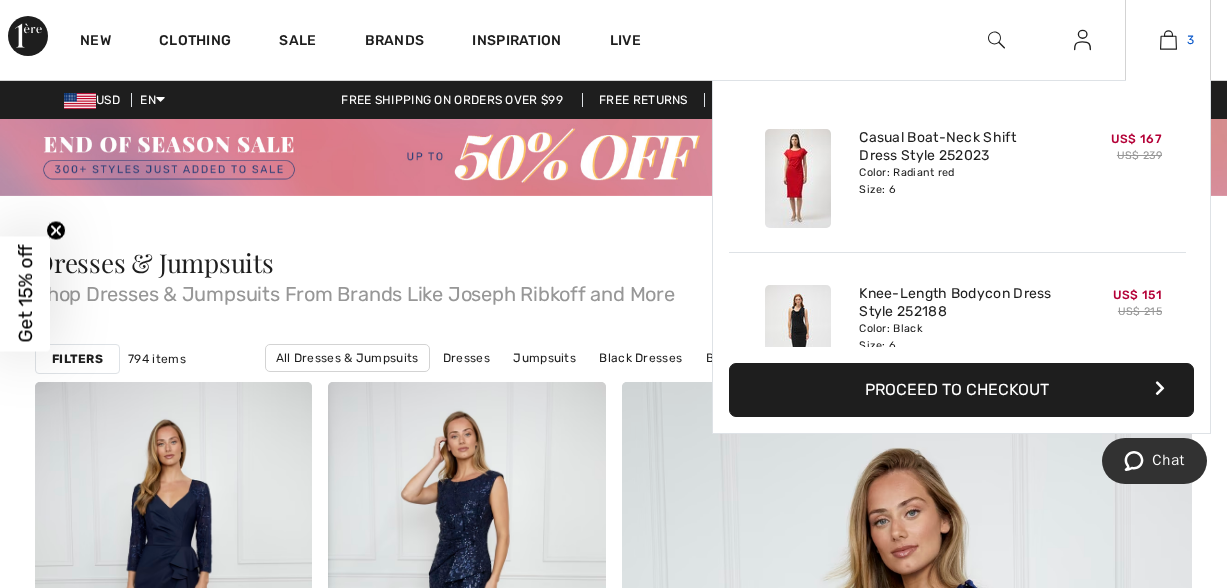 click at bounding box center [1168, 40] 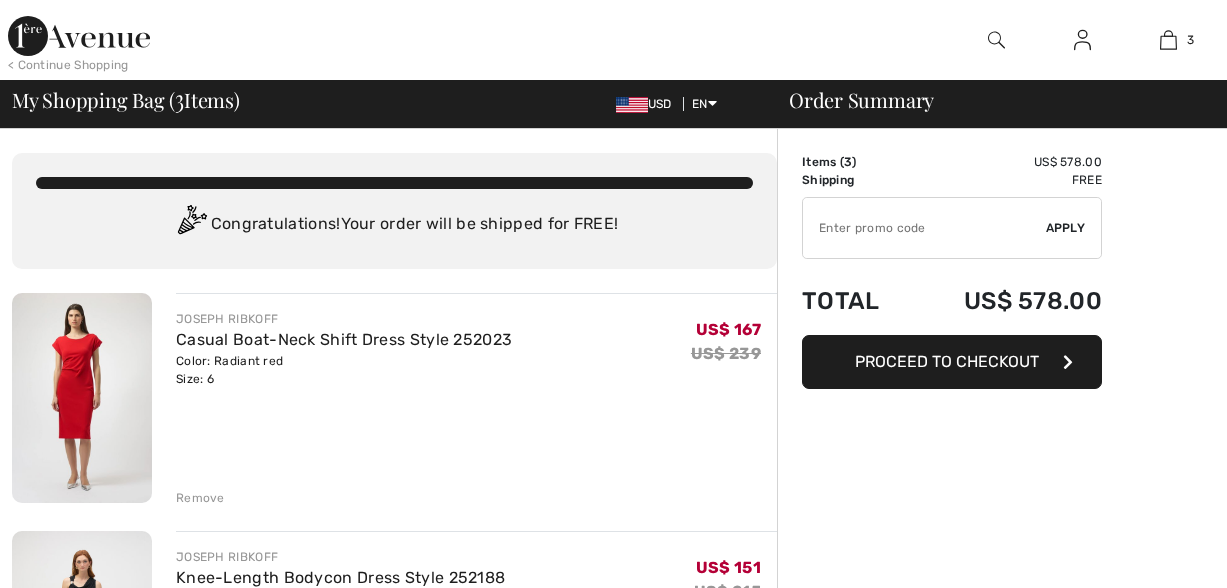 scroll, scrollTop: 0, scrollLeft: 0, axis: both 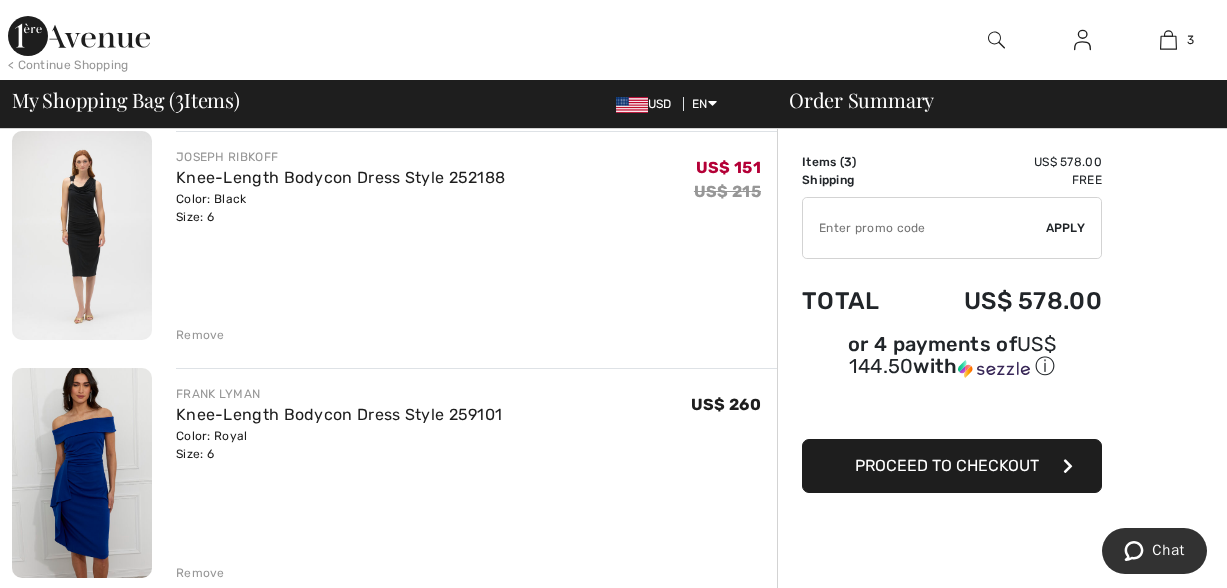 click at bounding box center [82, 473] 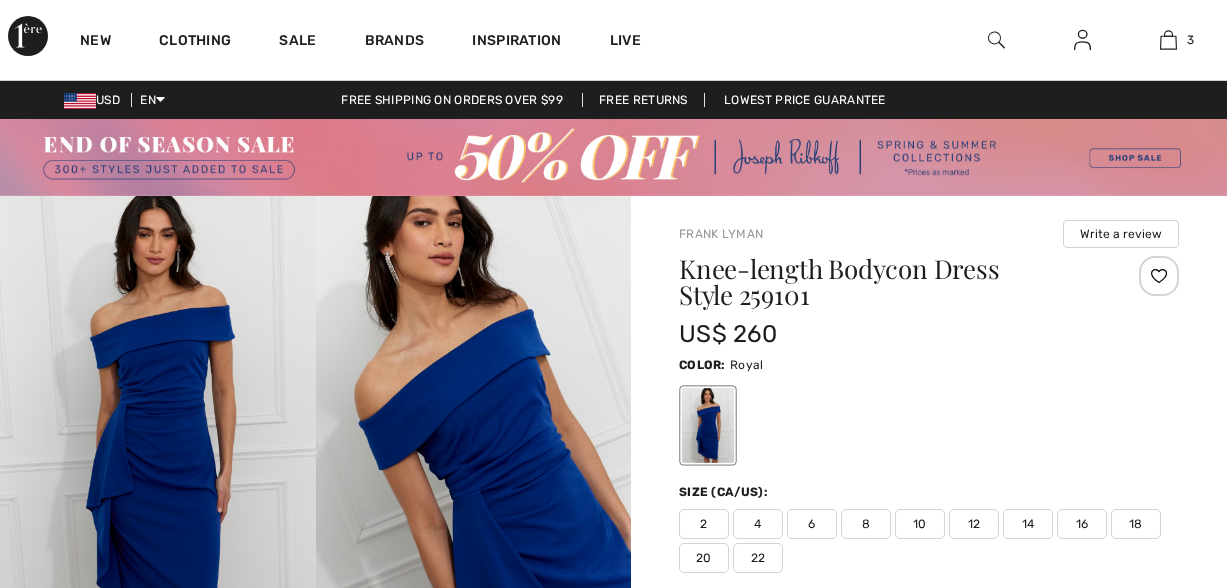 scroll, scrollTop: 0, scrollLeft: 0, axis: both 